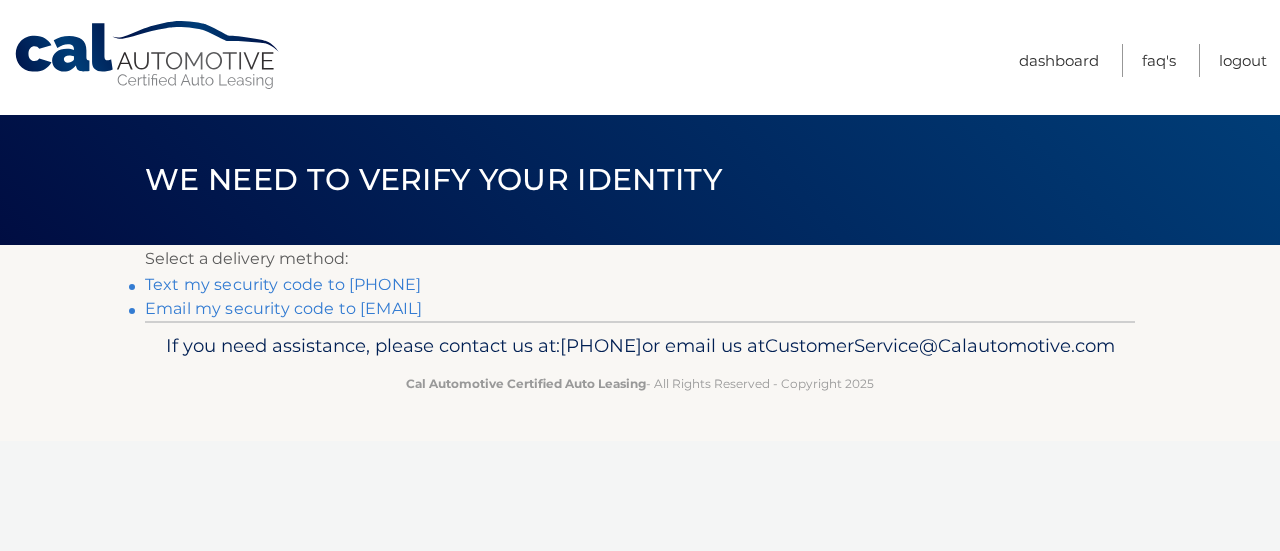 scroll, scrollTop: 0, scrollLeft: 0, axis: both 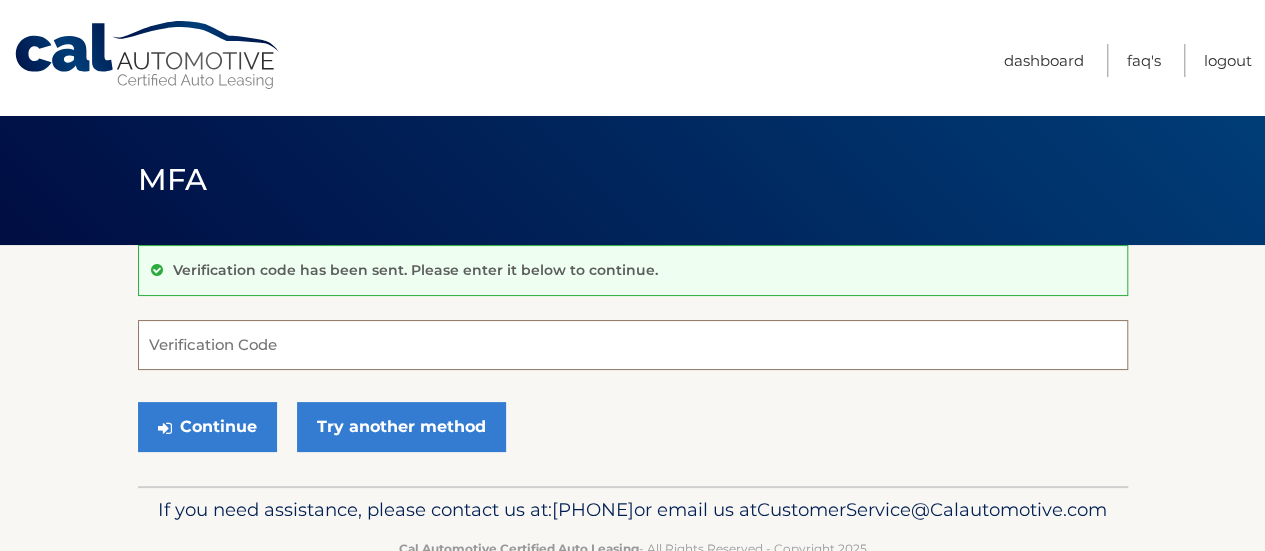 click on "Verification Code" at bounding box center [633, 345] 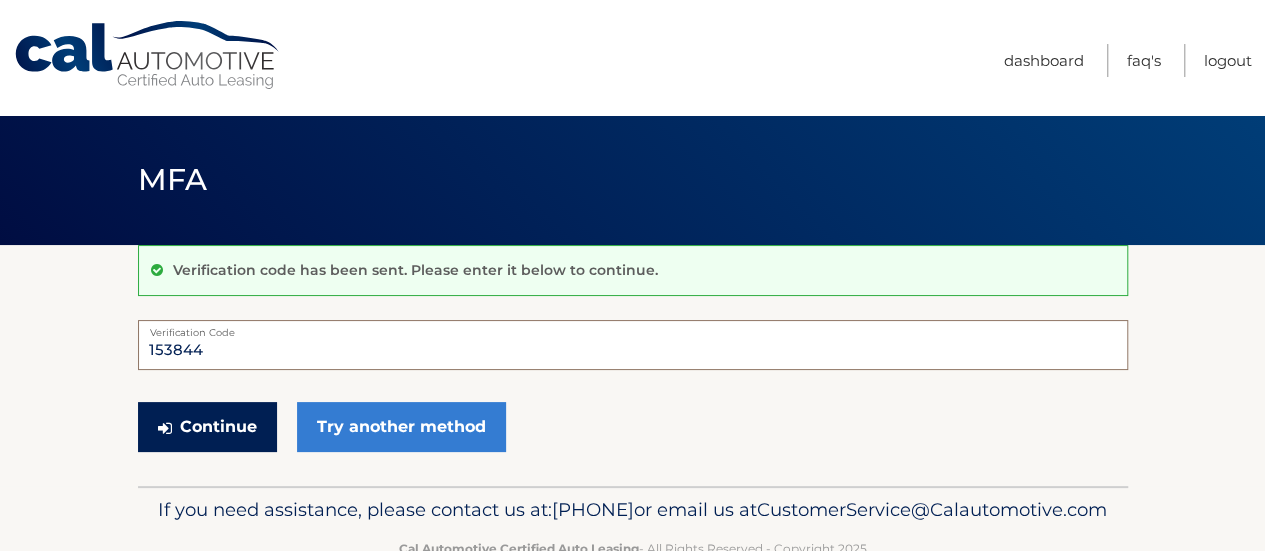 type on "153844" 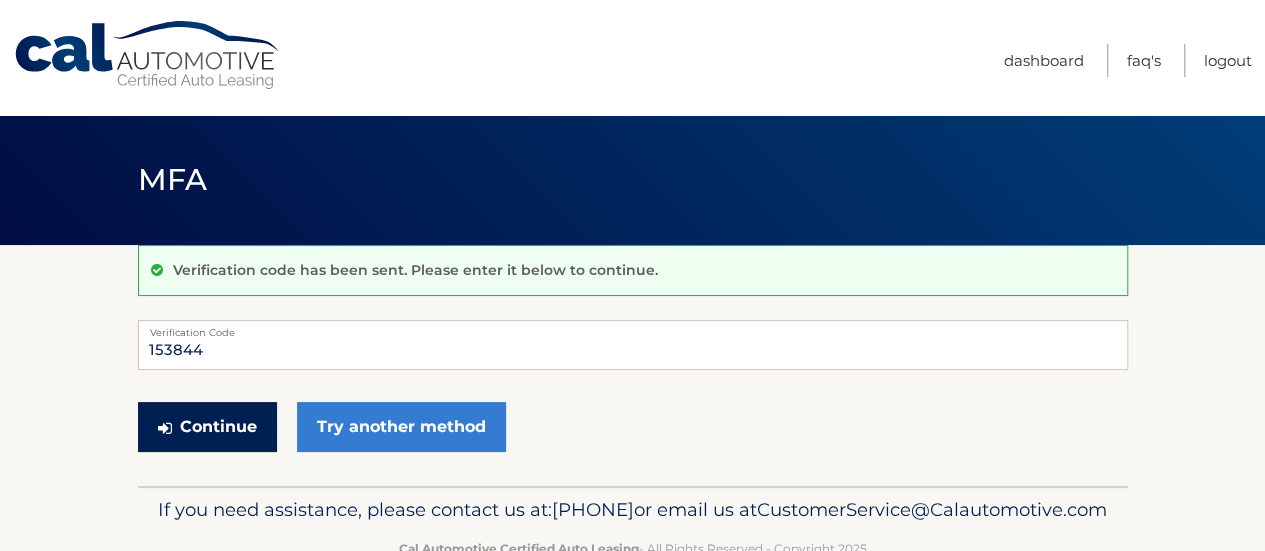 click on "Continue" at bounding box center [207, 427] 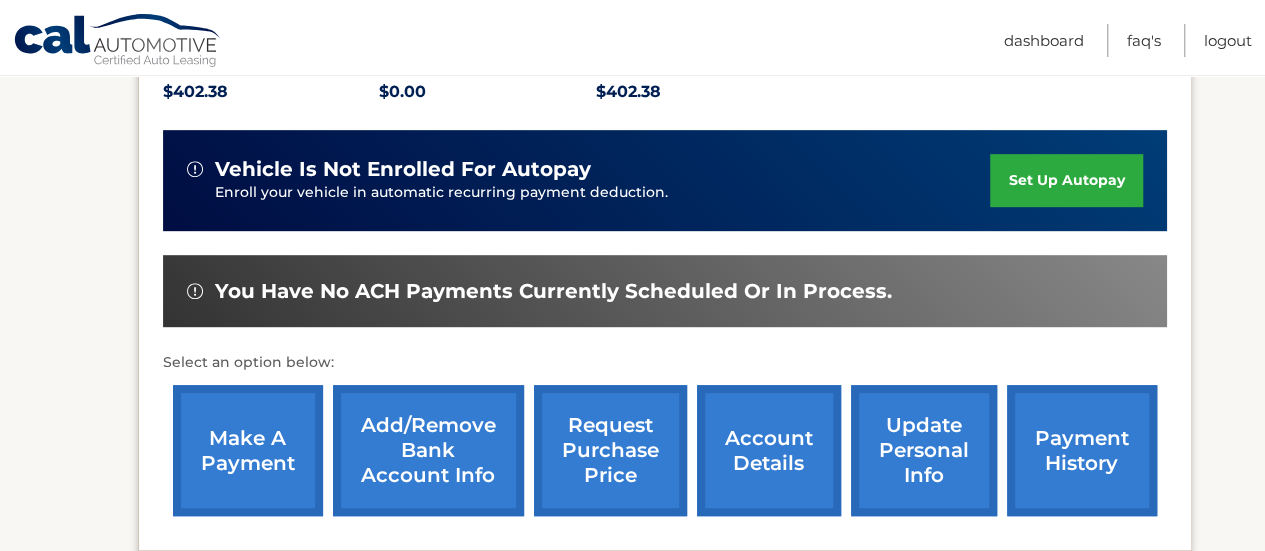 scroll, scrollTop: 450, scrollLeft: 0, axis: vertical 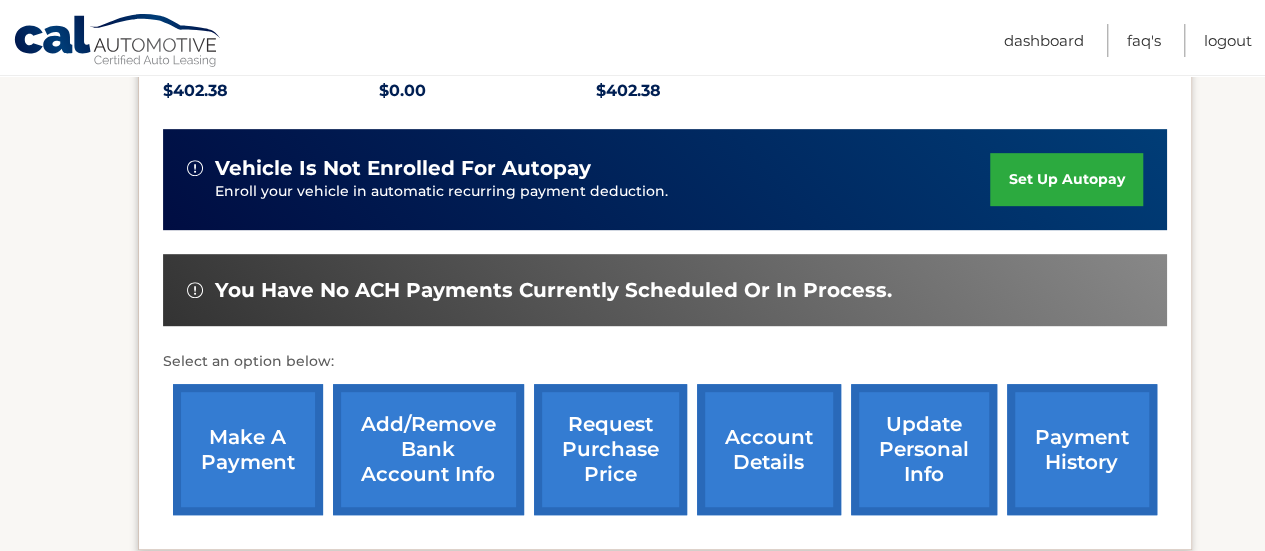 click on "account details" at bounding box center (769, 449) 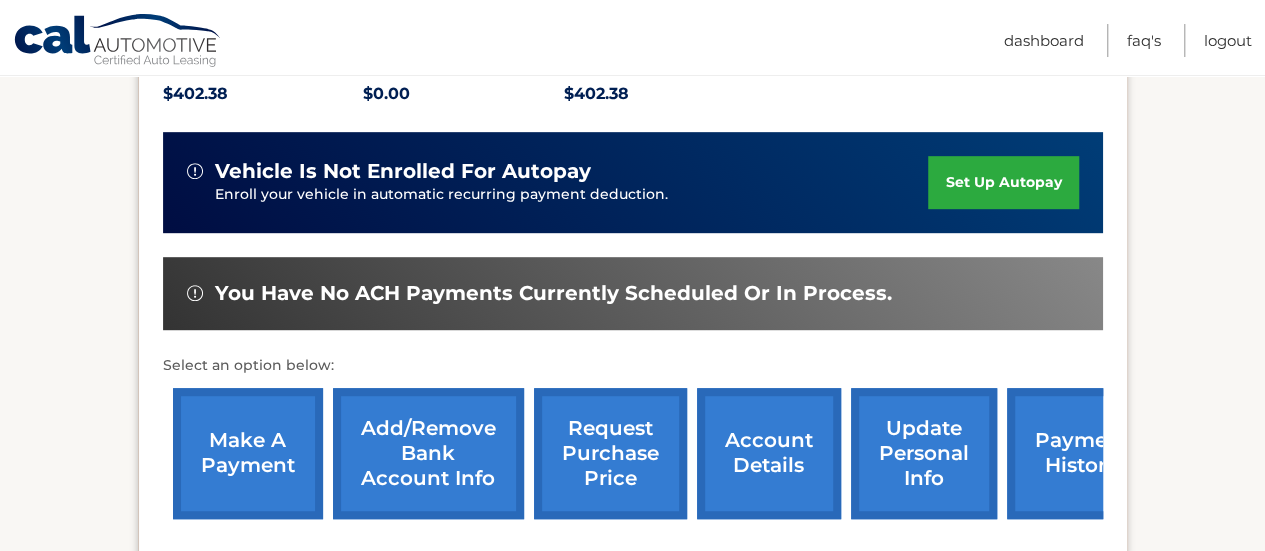 scroll, scrollTop: 475, scrollLeft: 0, axis: vertical 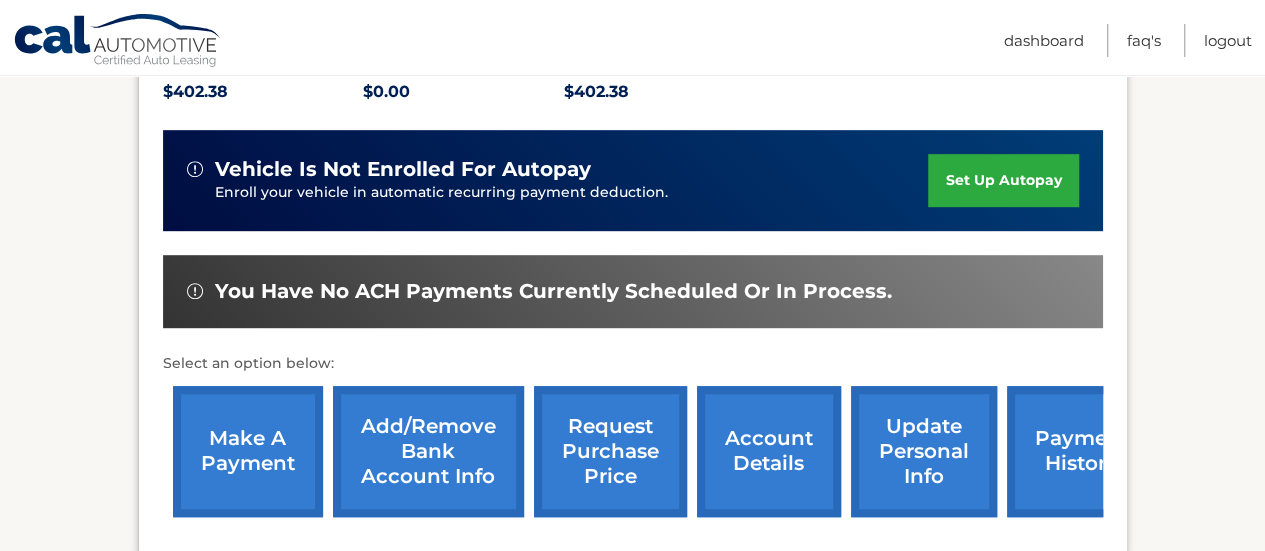 click on "make a payment" at bounding box center (248, 451) 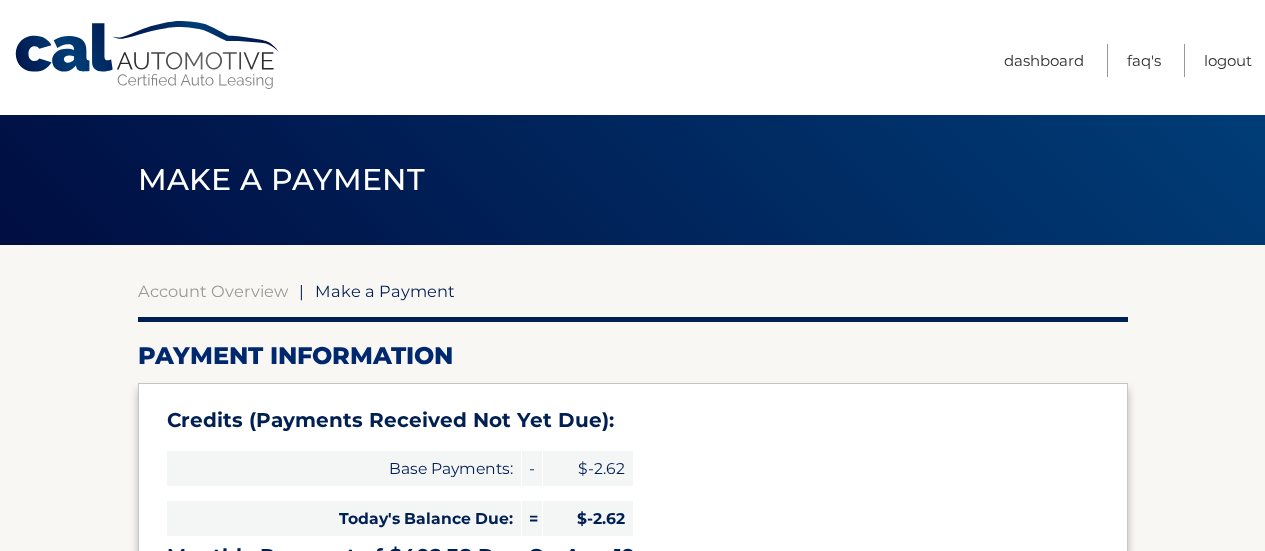 select on "ZDIwMDQ5MDgtMDBlNC00YWQ3LWJhNzgtMDBkMzYwMDc0YmQx" 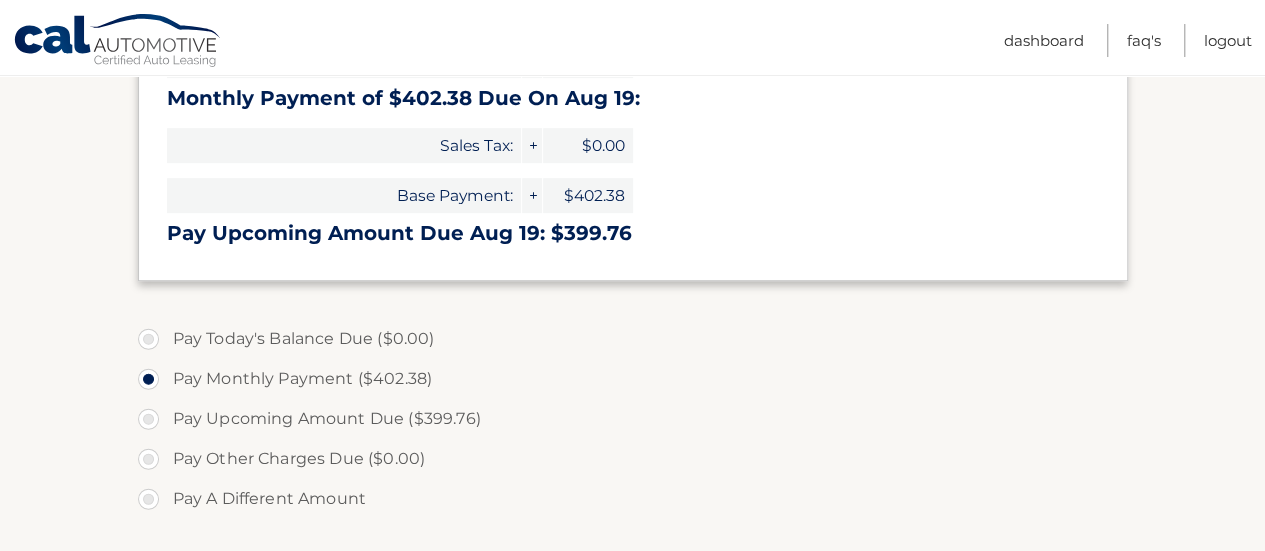 scroll, scrollTop: 475, scrollLeft: 0, axis: vertical 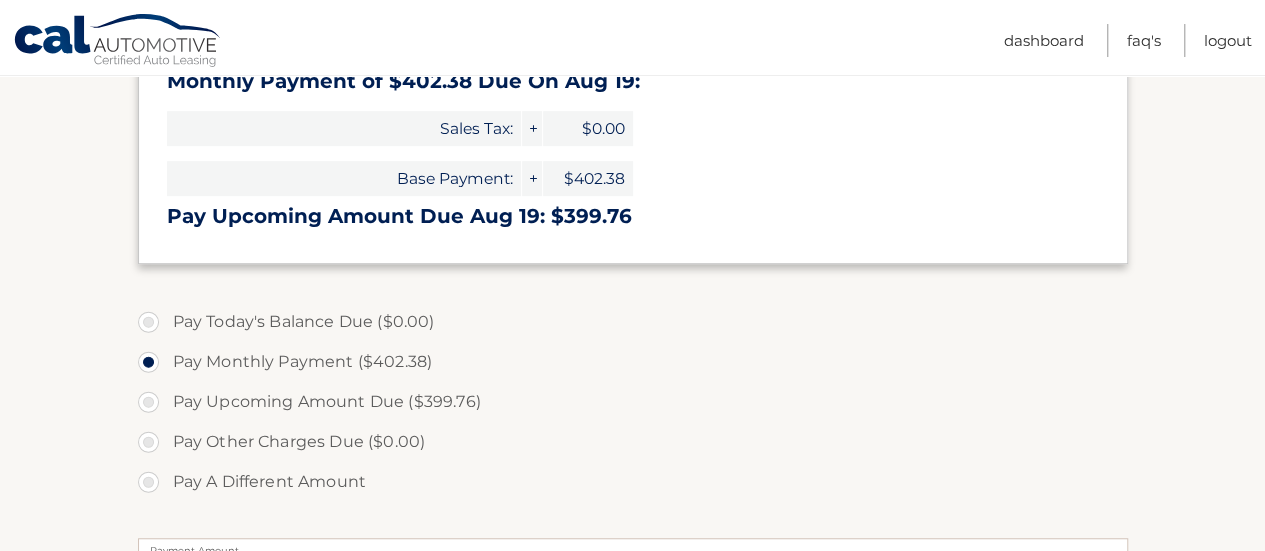 click on "Pay A Different Amount" at bounding box center (633, 482) 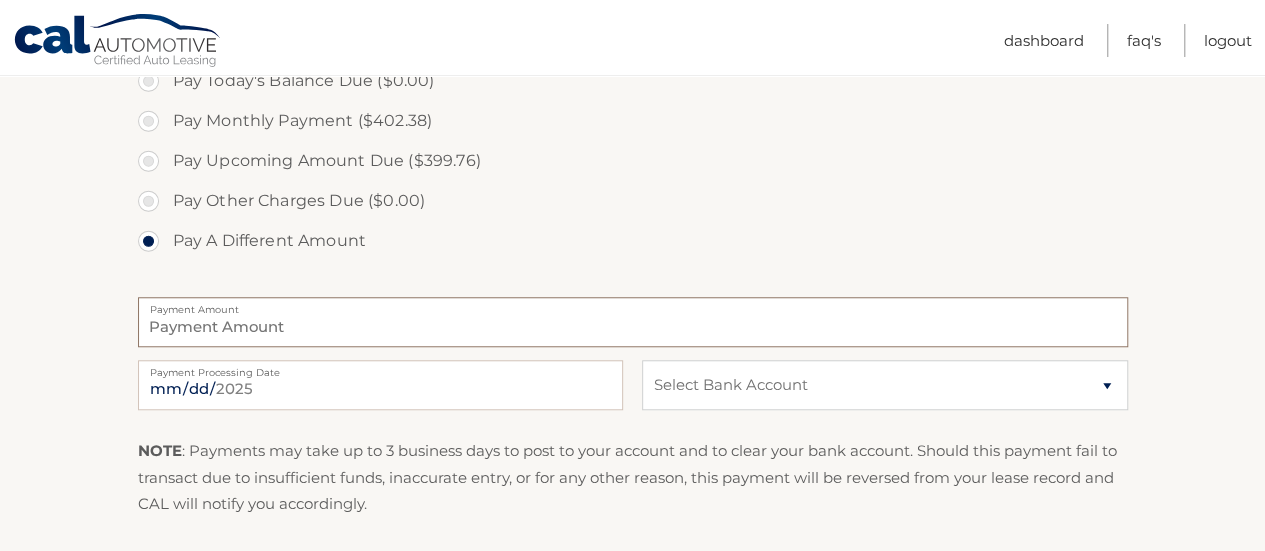 scroll, scrollTop: 712, scrollLeft: 0, axis: vertical 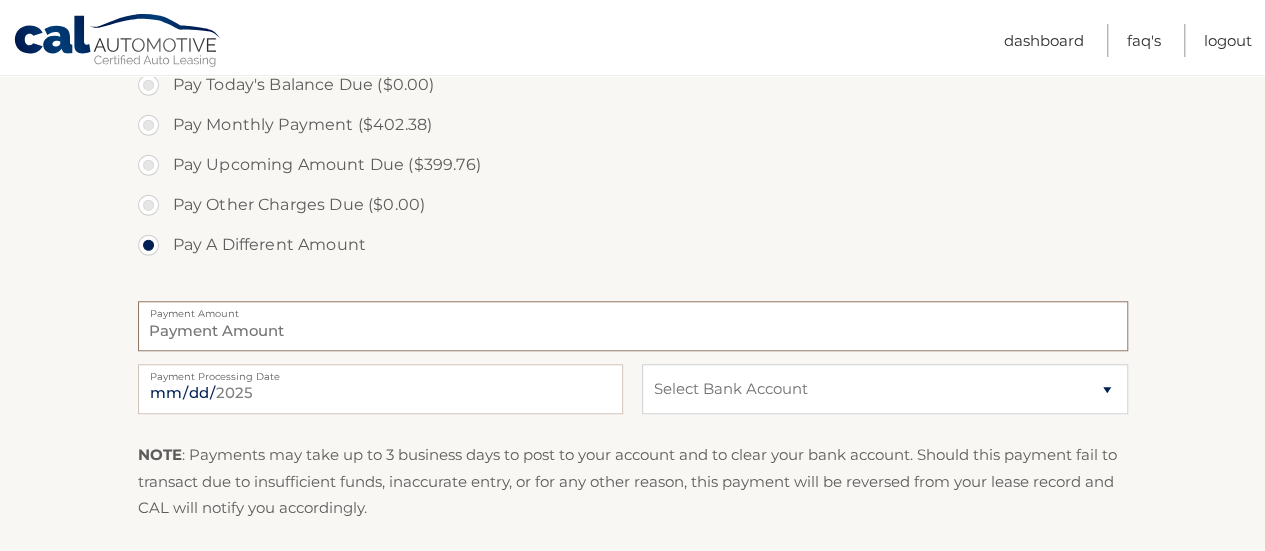 click on "Payment Amount" at bounding box center [633, 326] 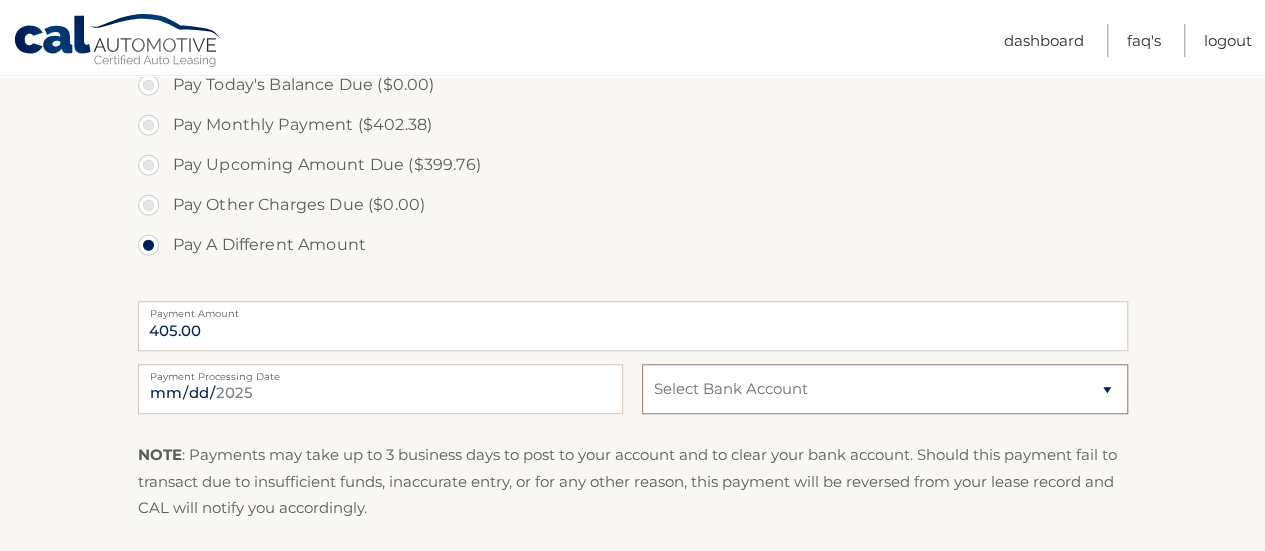 click on "Select Bank Account
Checking SANTANDER *****2083" at bounding box center (884, 389) 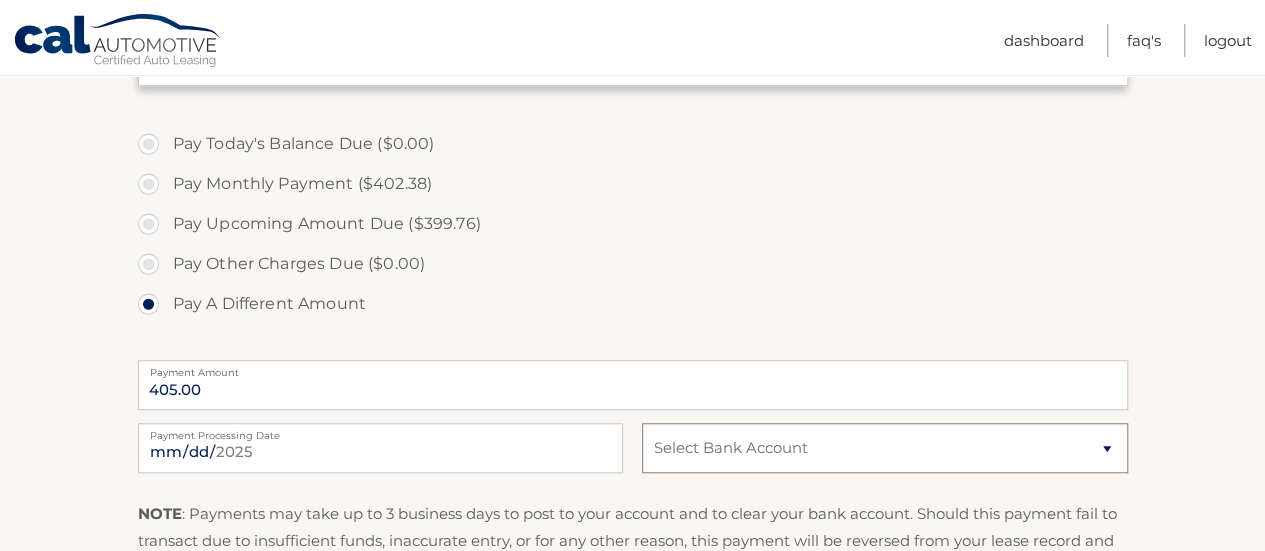 scroll, scrollTop: 750, scrollLeft: 0, axis: vertical 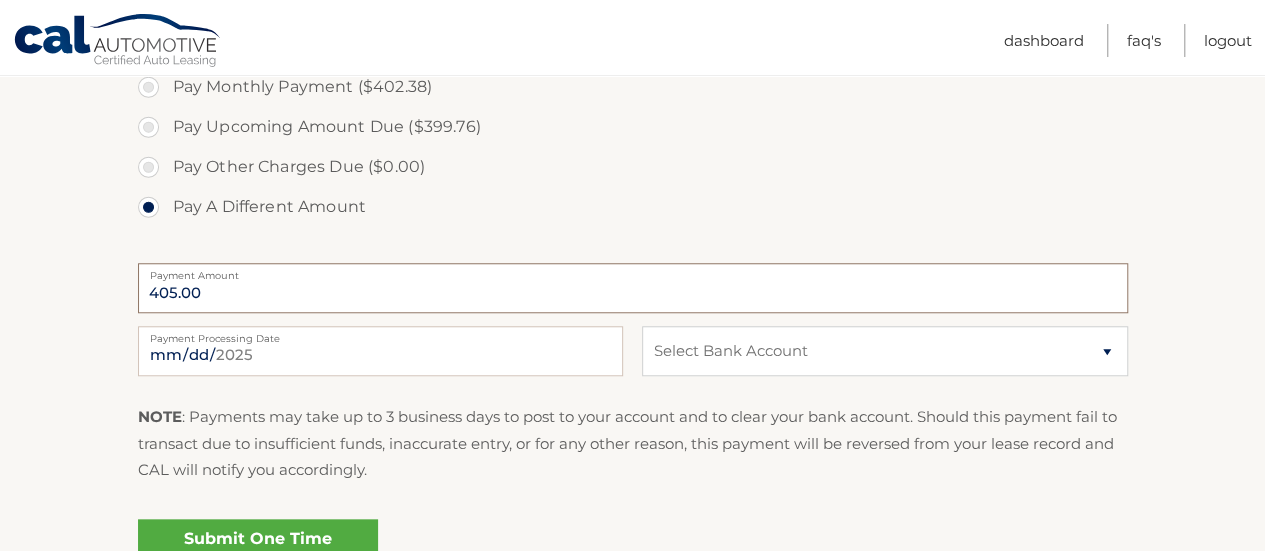 click on "405.00" at bounding box center (633, 288) 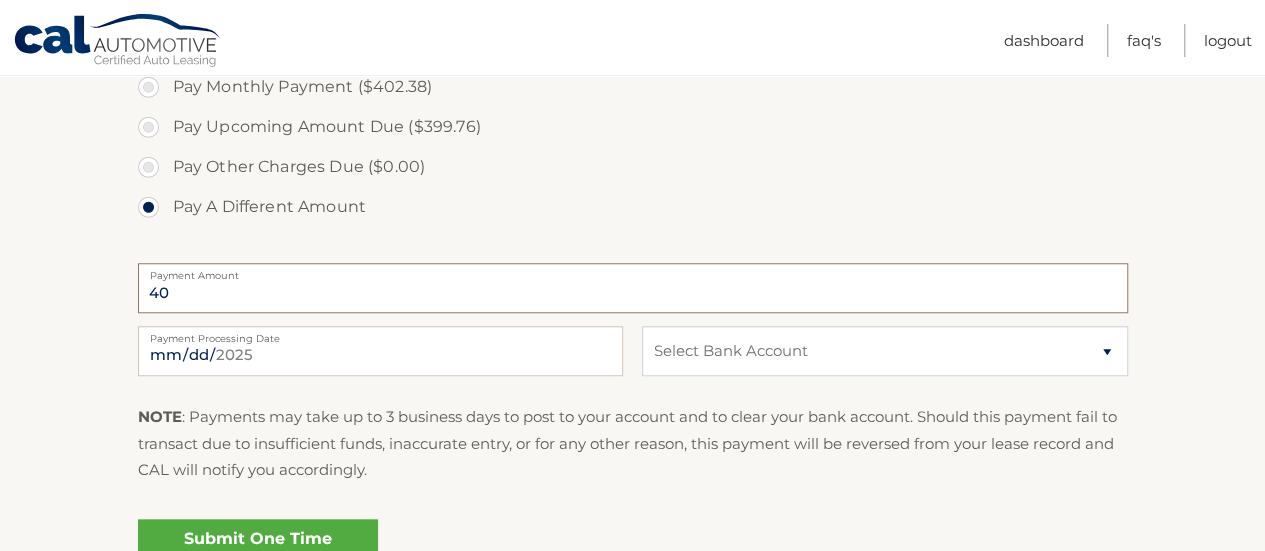 type on "4" 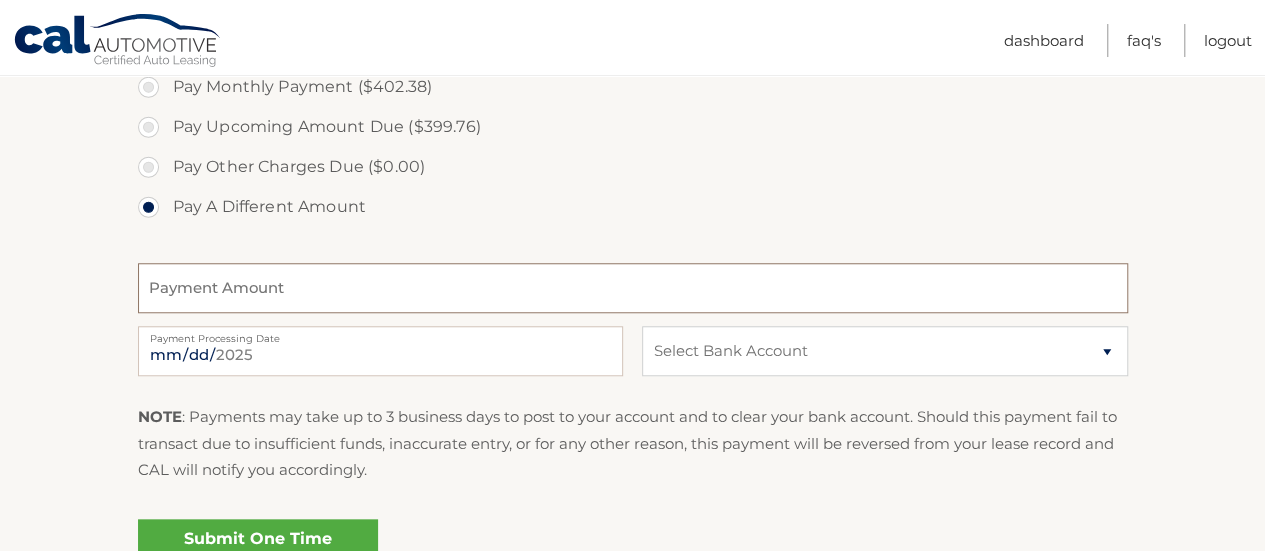type 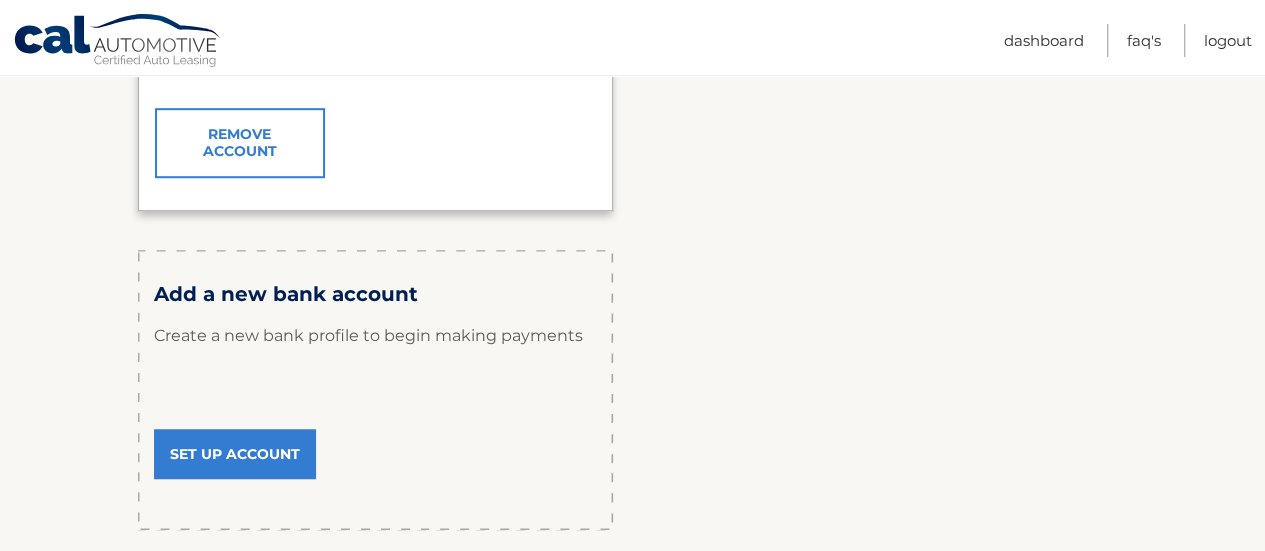 scroll, scrollTop: 550, scrollLeft: 0, axis: vertical 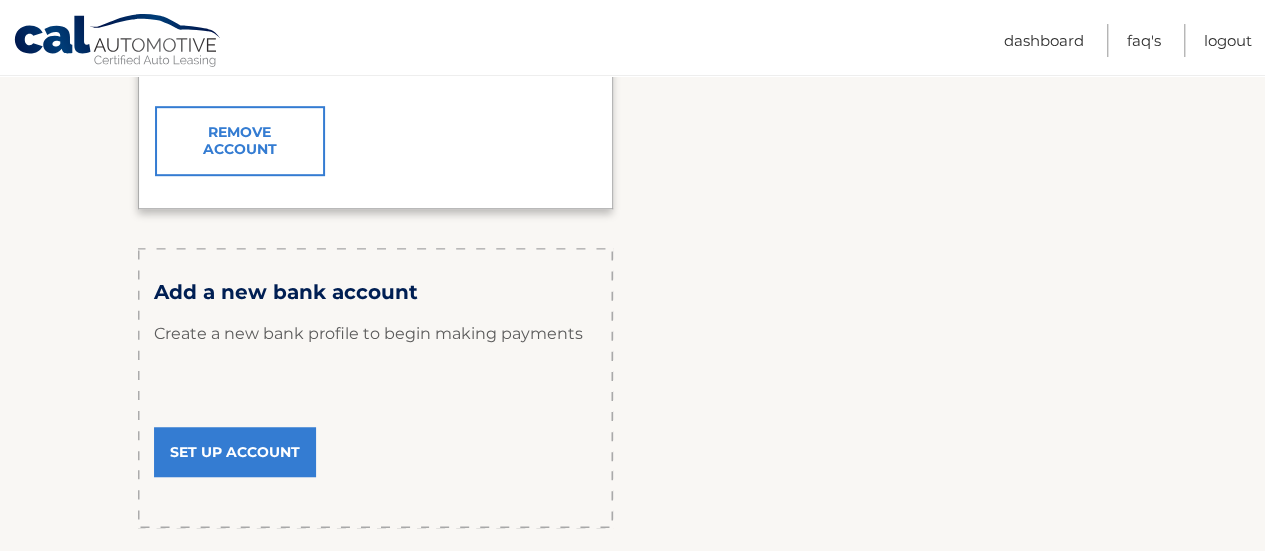 click on "Set Up Account" at bounding box center [235, 452] 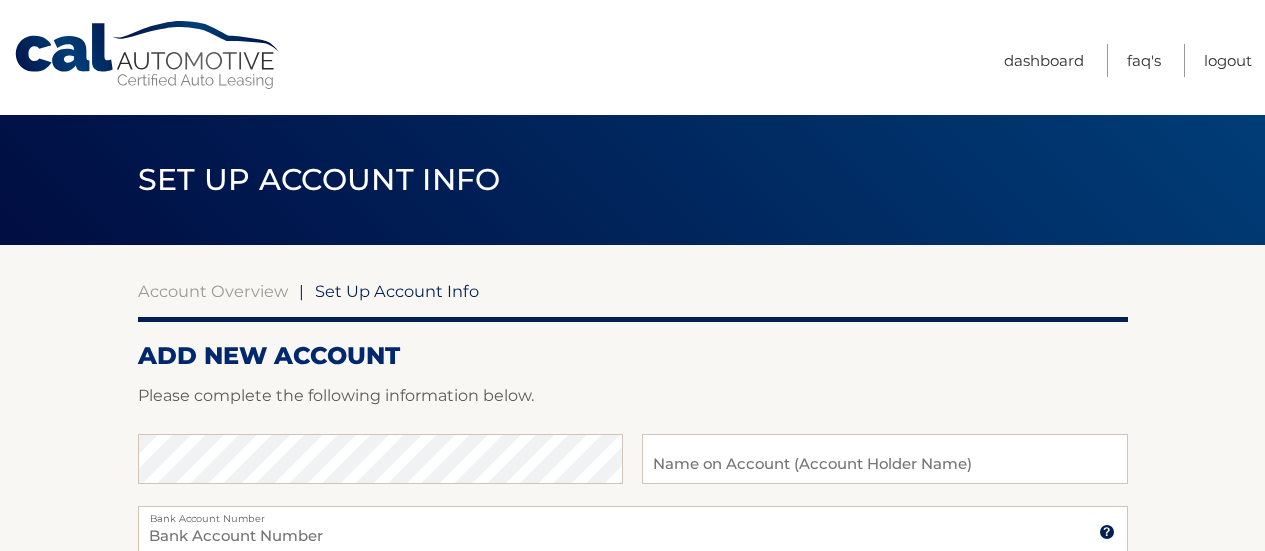 scroll, scrollTop: 0, scrollLeft: 0, axis: both 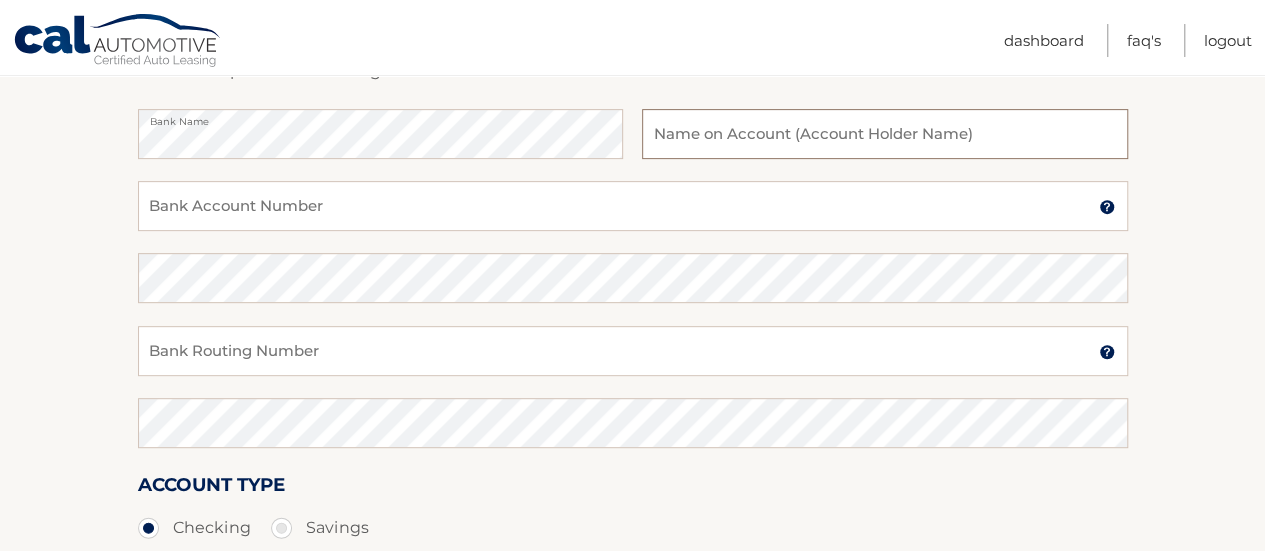 click at bounding box center [884, 134] 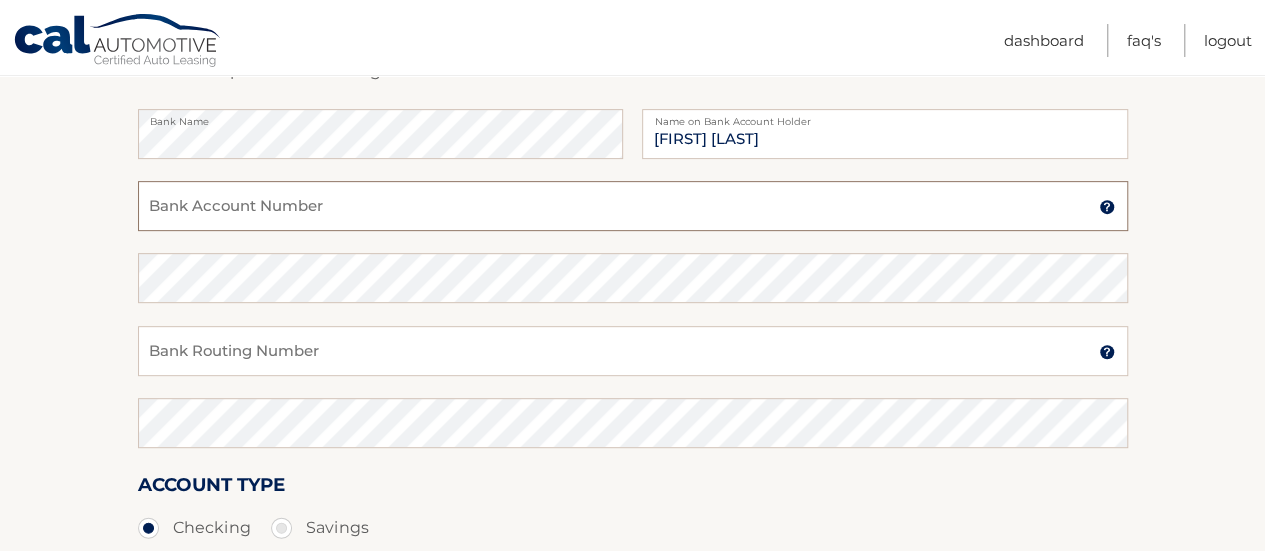 click on "Bank Account Number" at bounding box center (633, 206) 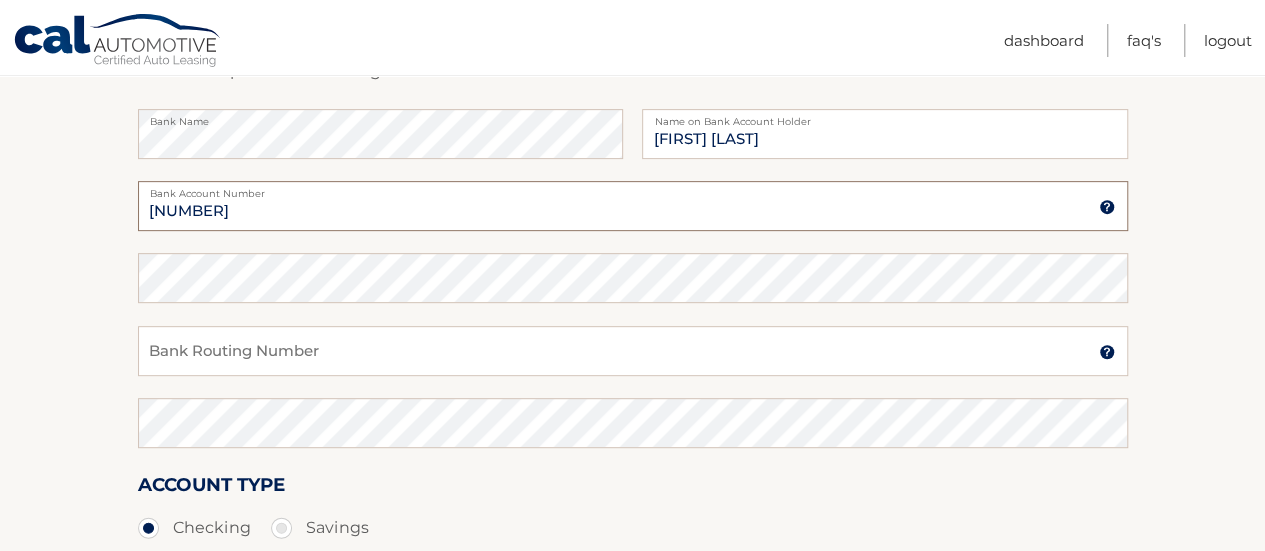type on "806447751" 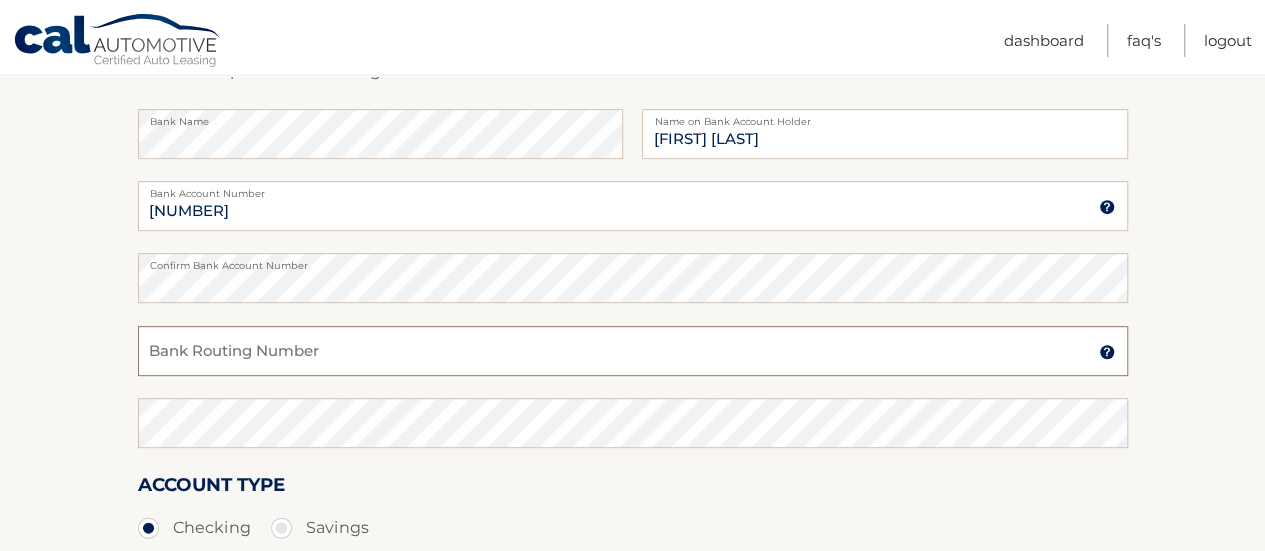 click on "Bank Routing Number" at bounding box center [633, 351] 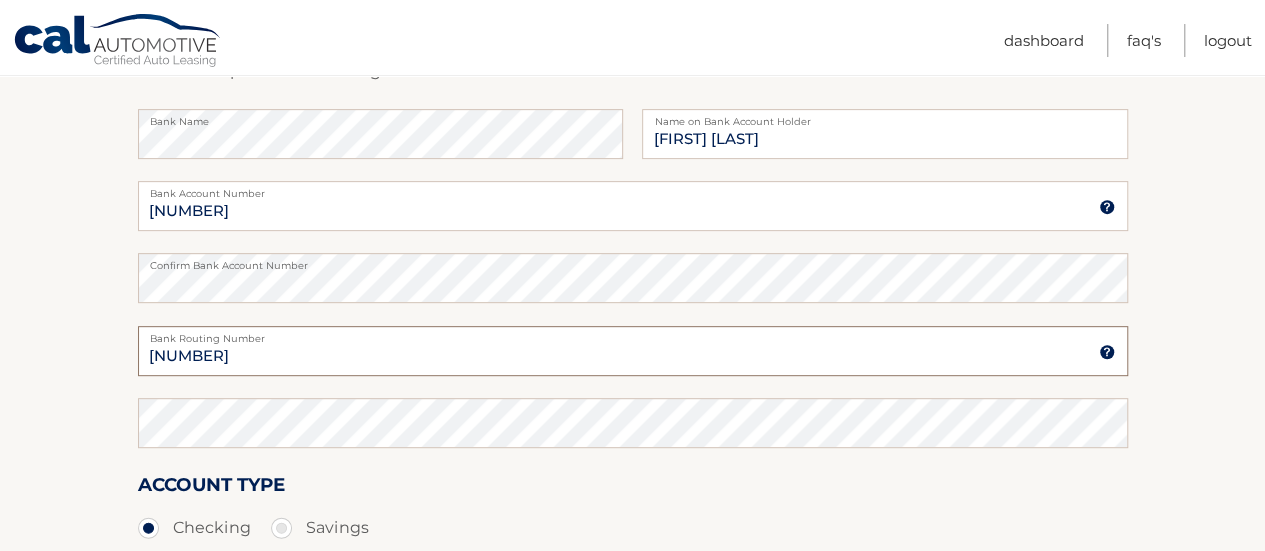 type on "021202337" 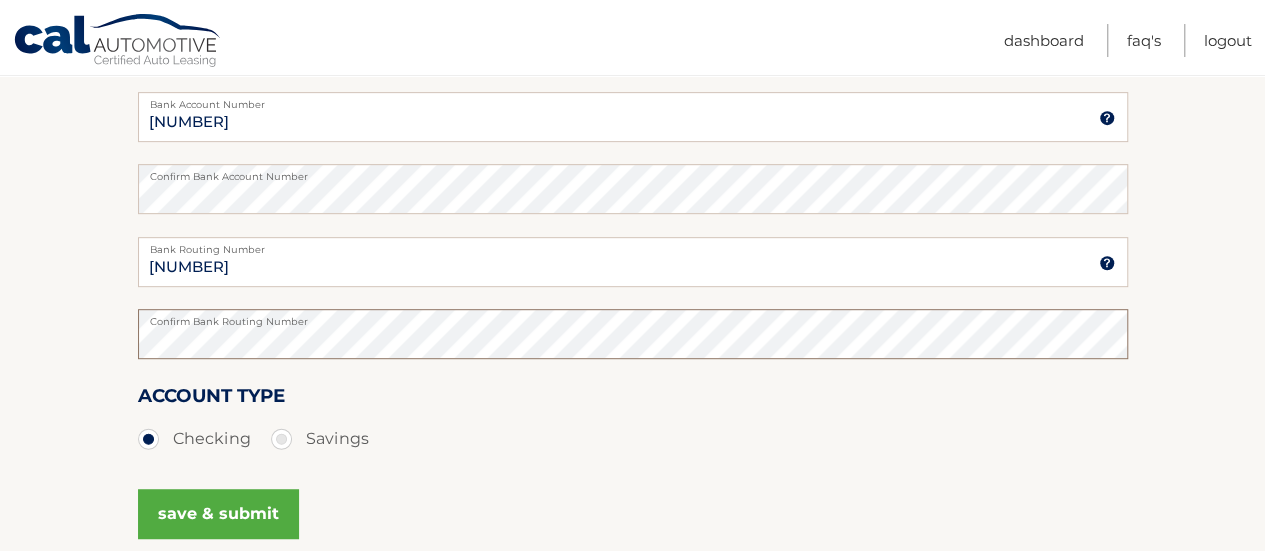 scroll, scrollTop: 425, scrollLeft: 0, axis: vertical 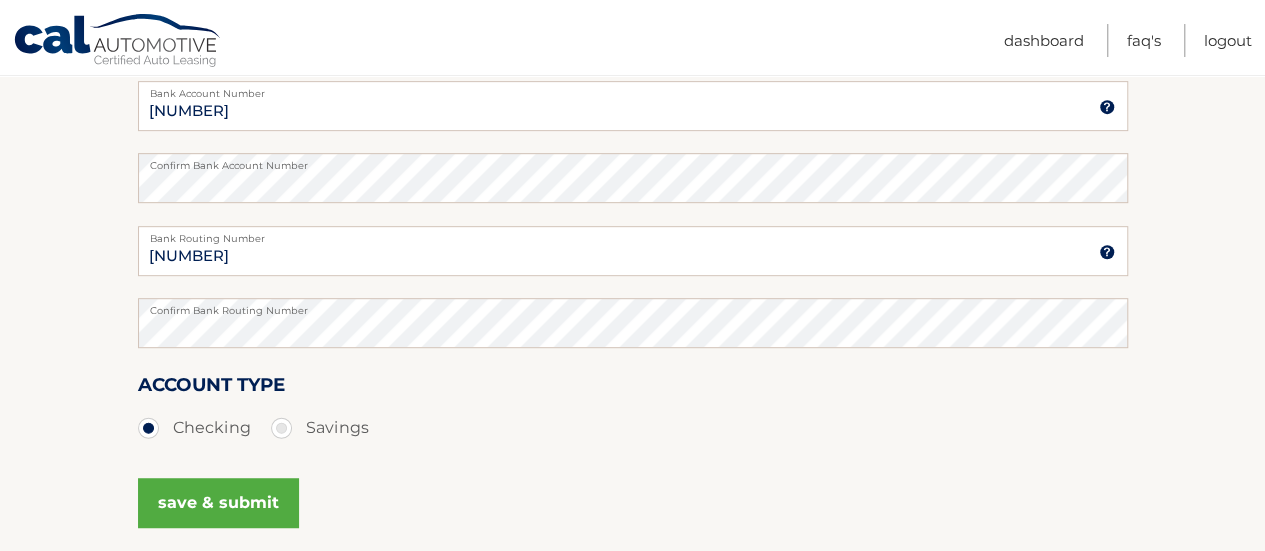 click on "save & submit" at bounding box center (218, 503) 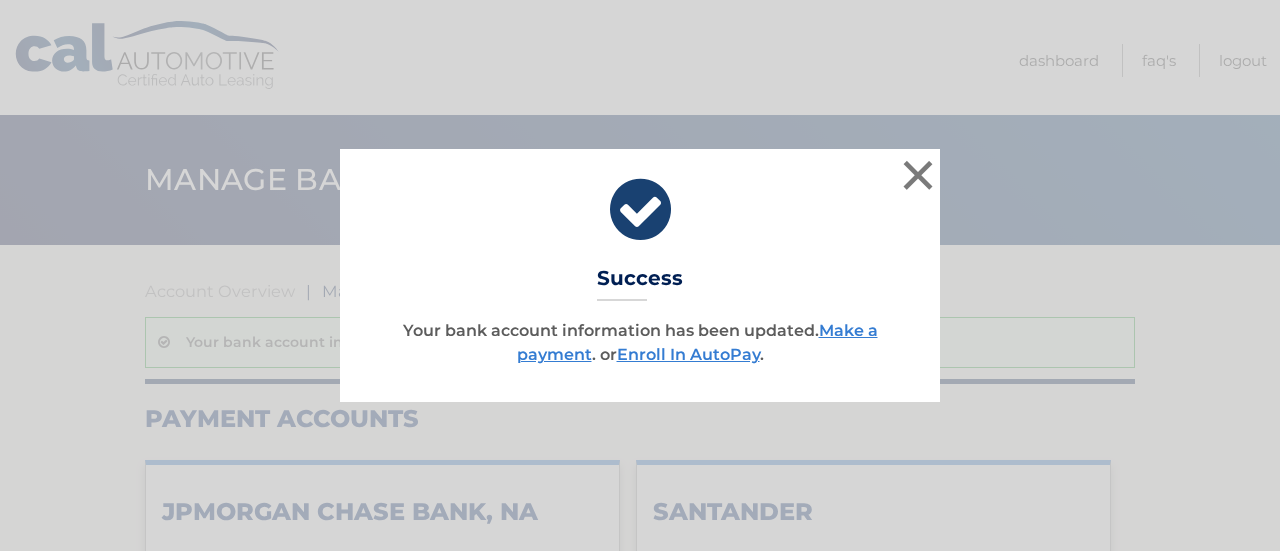 scroll, scrollTop: 0, scrollLeft: 0, axis: both 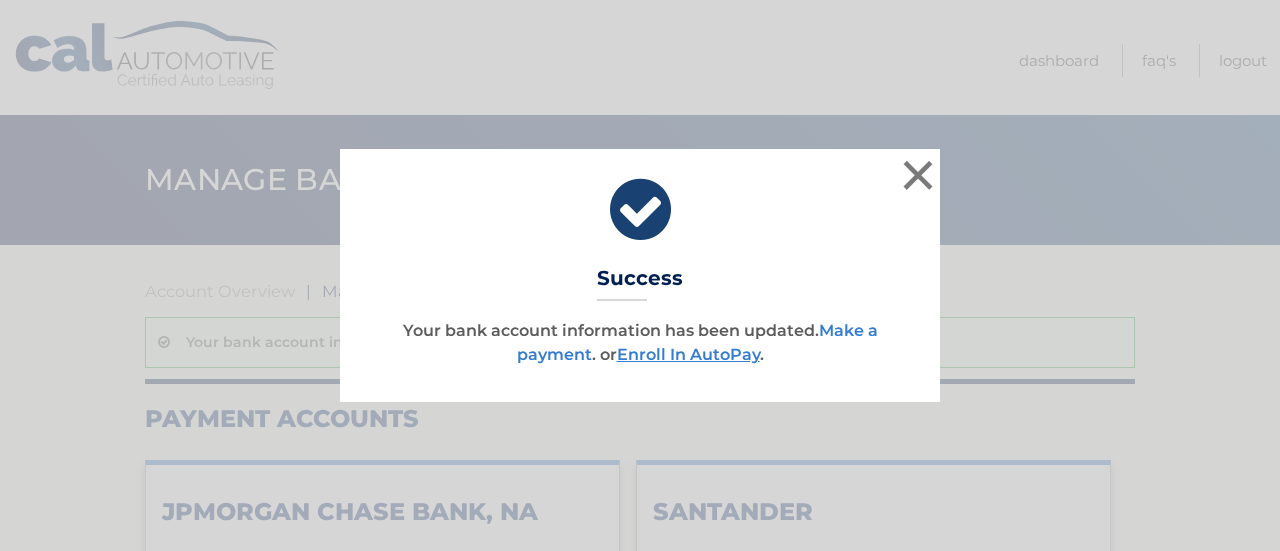 click on "Make a payment" at bounding box center [697, 342] 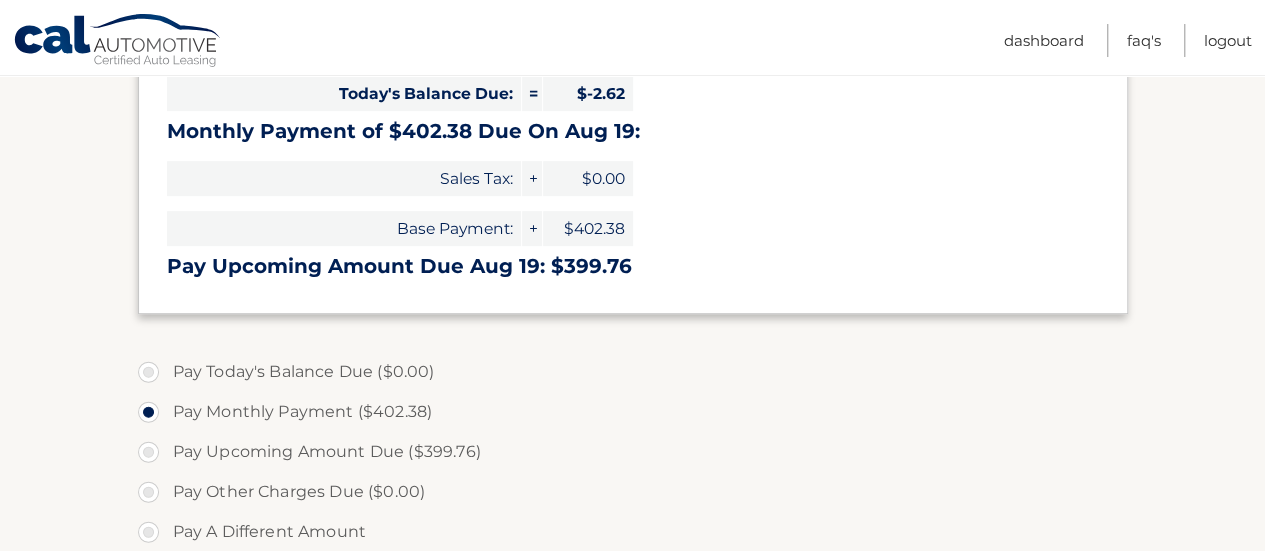 scroll, scrollTop: 450, scrollLeft: 0, axis: vertical 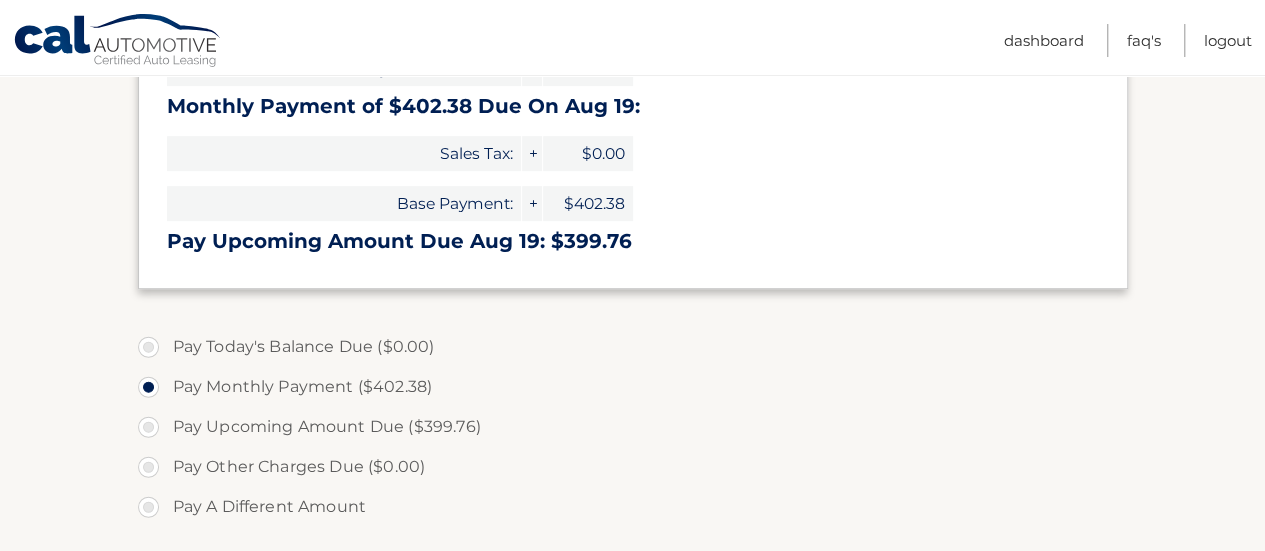 click on "Pay A Different Amount" at bounding box center [633, 507] 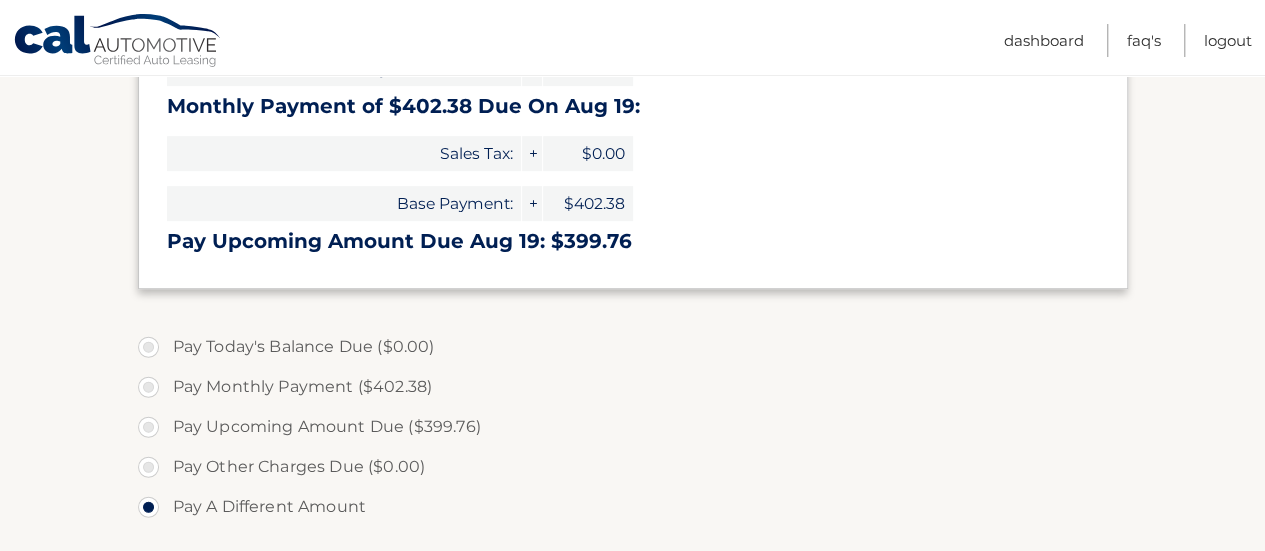 scroll, scrollTop: 761, scrollLeft: 0, axis: vertical 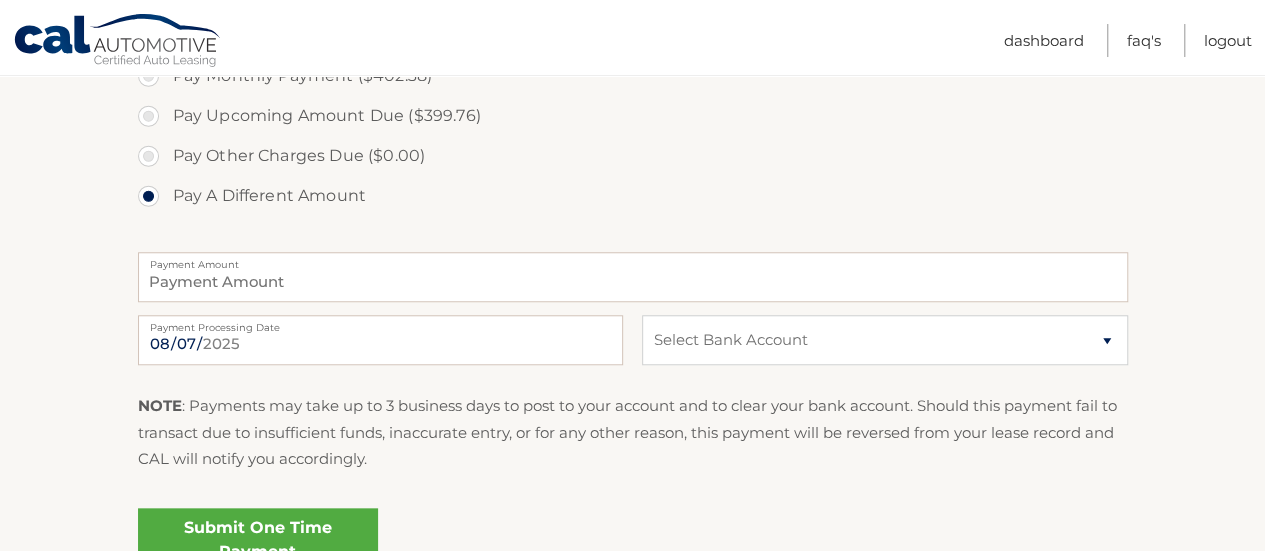 click on "Payment Amount" at bounding box center [633, 260] 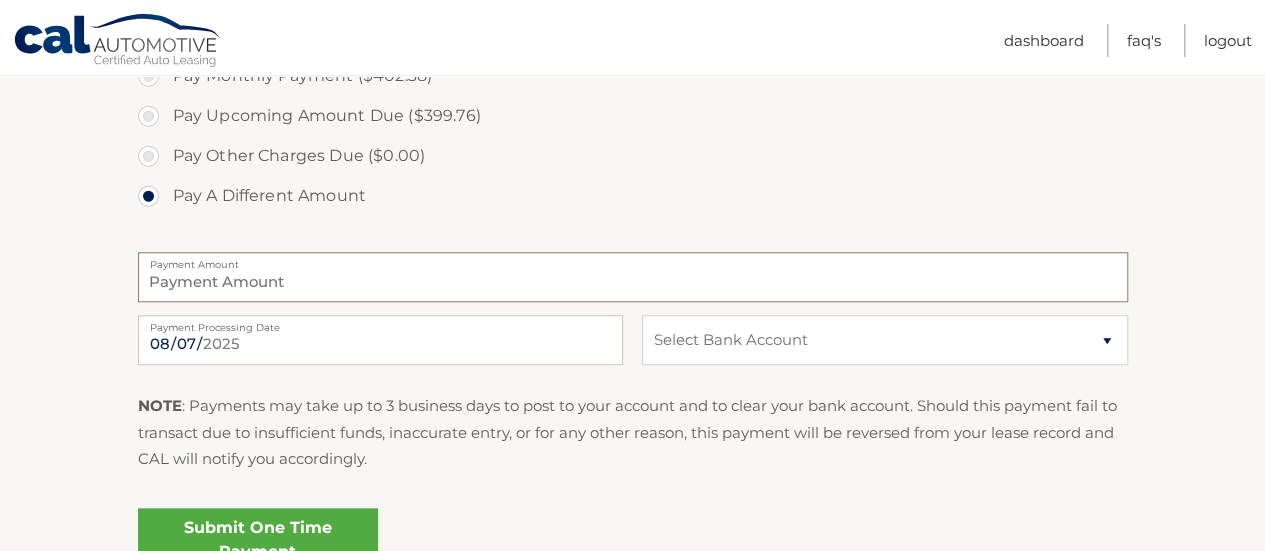 click on "Payment Amount" at bounding box center (633, 277) 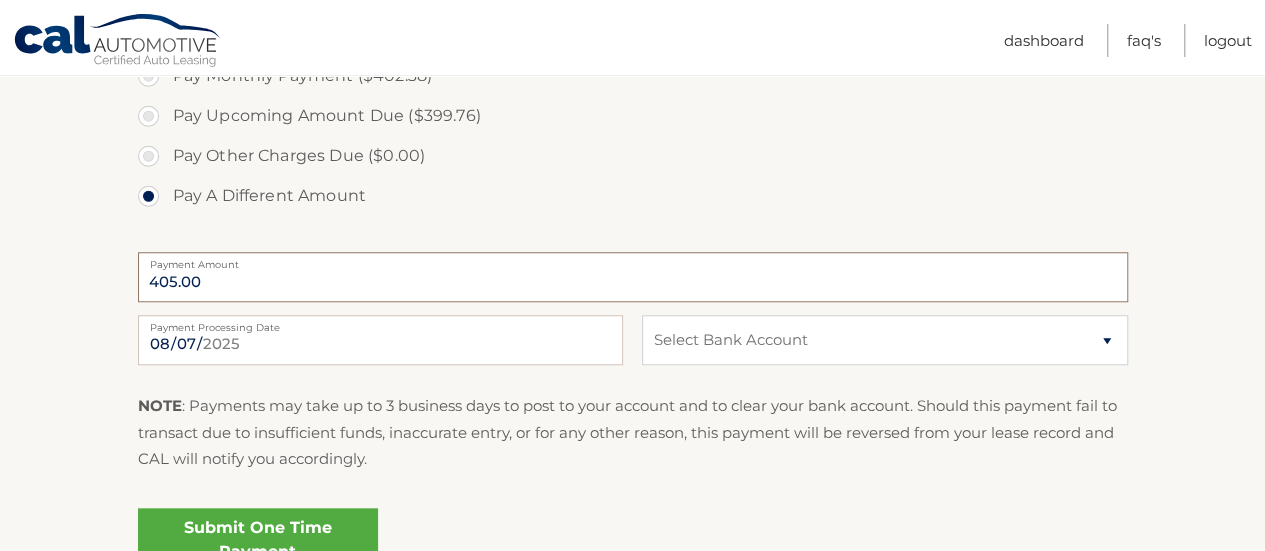 type on "405.00" 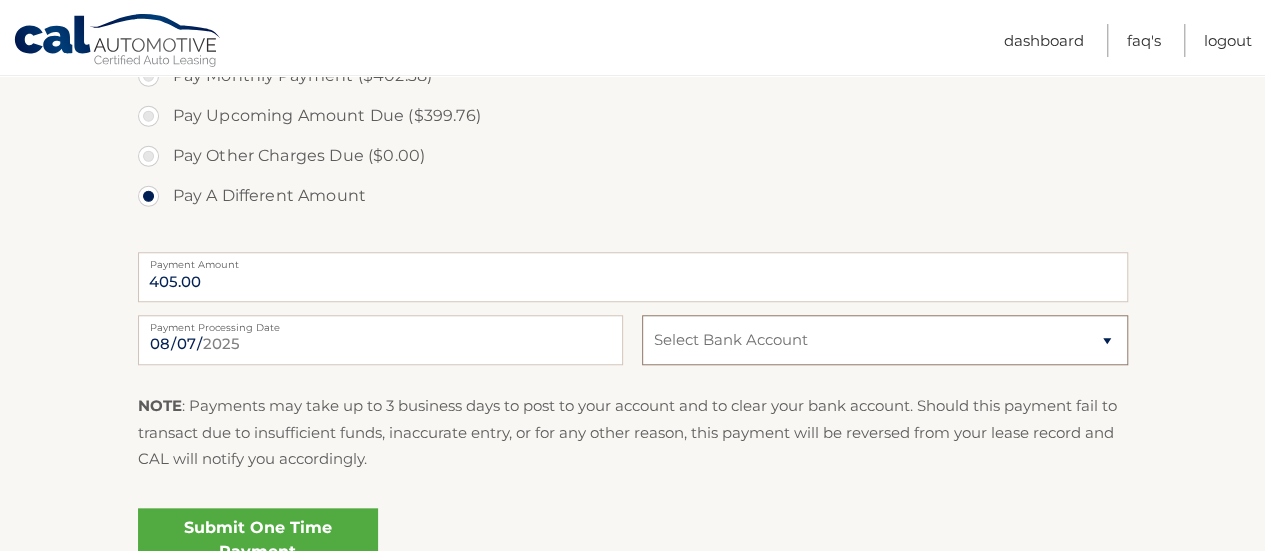 click on "Select Bank Account
Checking JPMORGAN CHASE BANK, NA *****7751 Checking SANTANDER *****2083" at bounding box center [884, 340] 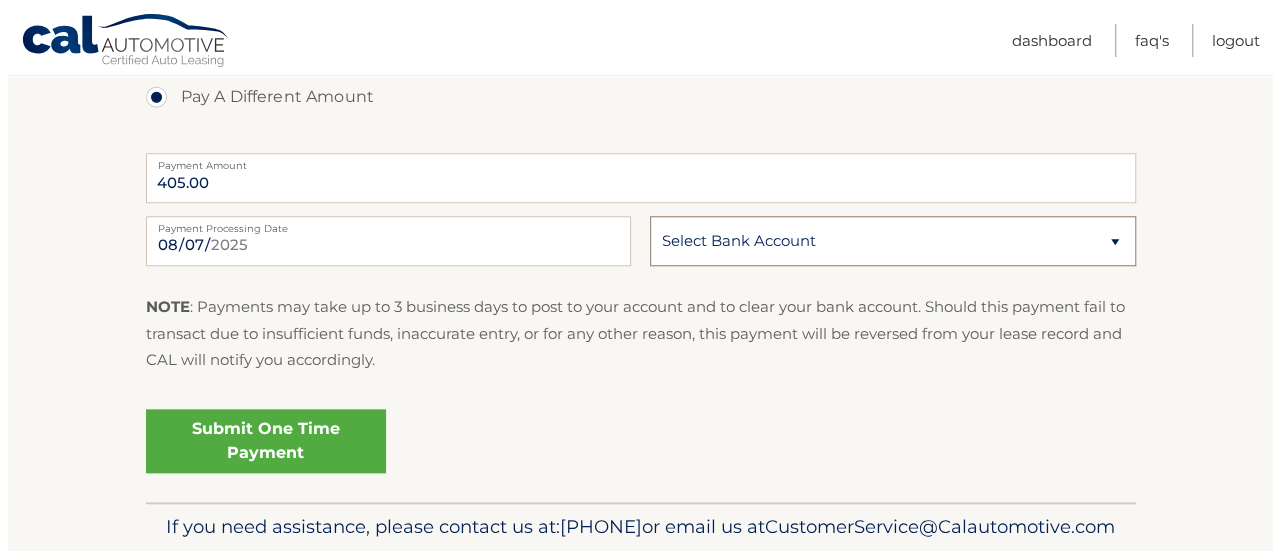 scroll, scrollTop: 861, scrollLeft: 0, axis: vertical 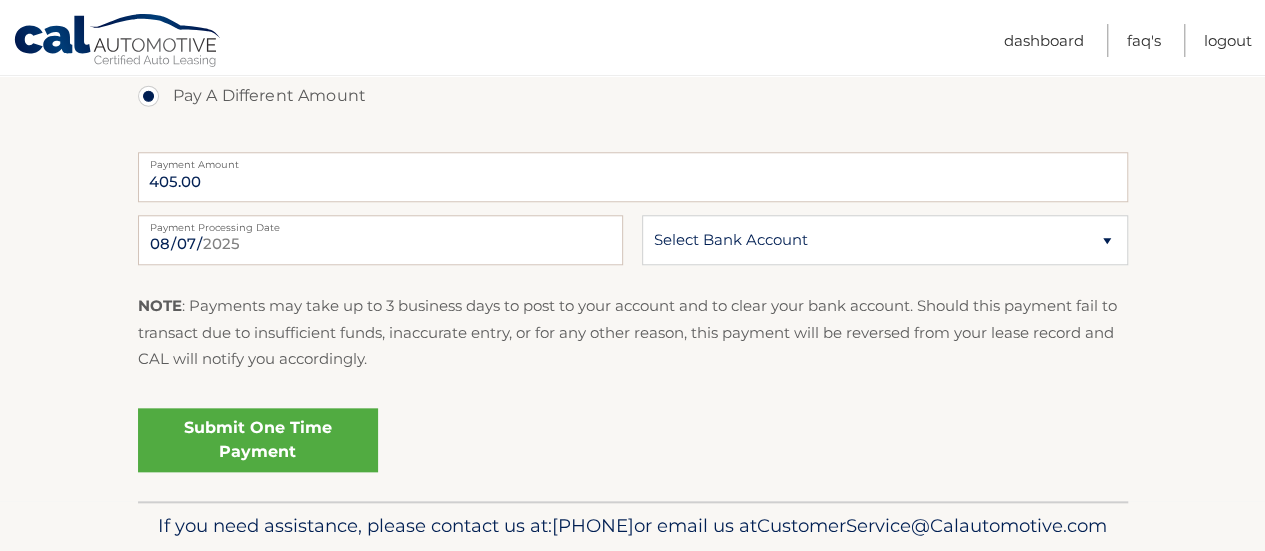 click on "Submit One Time Payment" at bounding box center [258, 440] 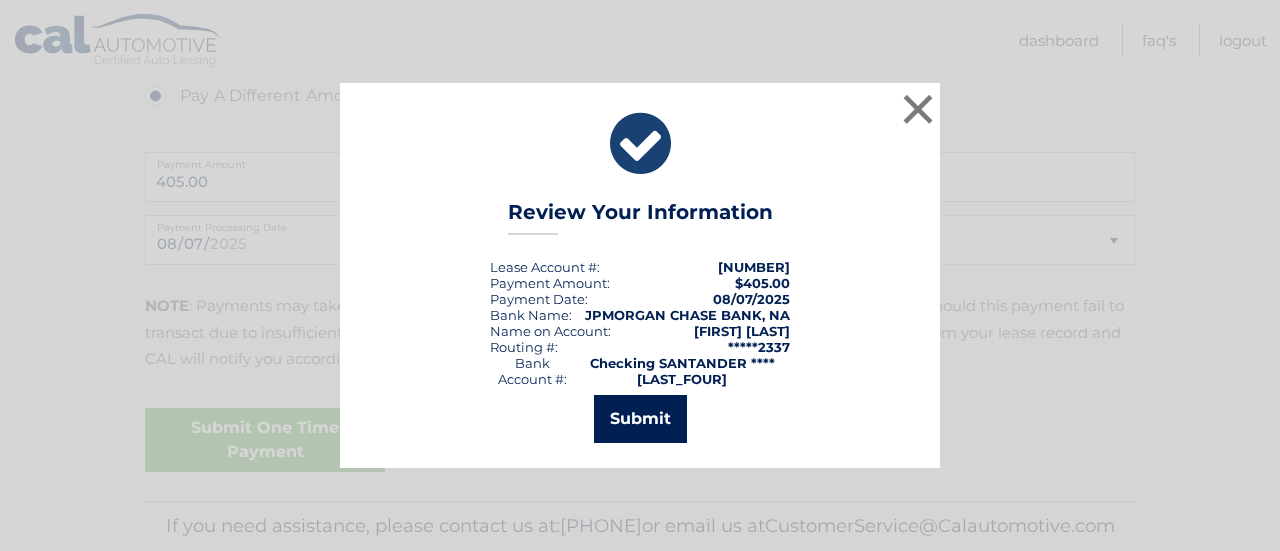 click on "Submit" at bounding box center (640, 419) 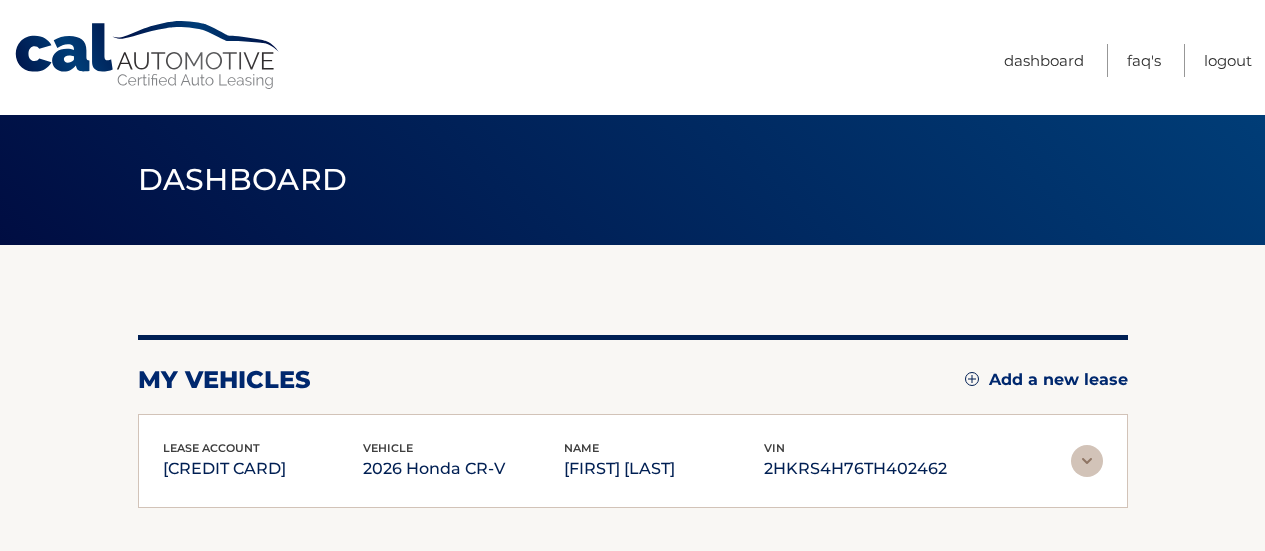 scroll, scrollTop: 0, scrollLeft: 0, axis: both 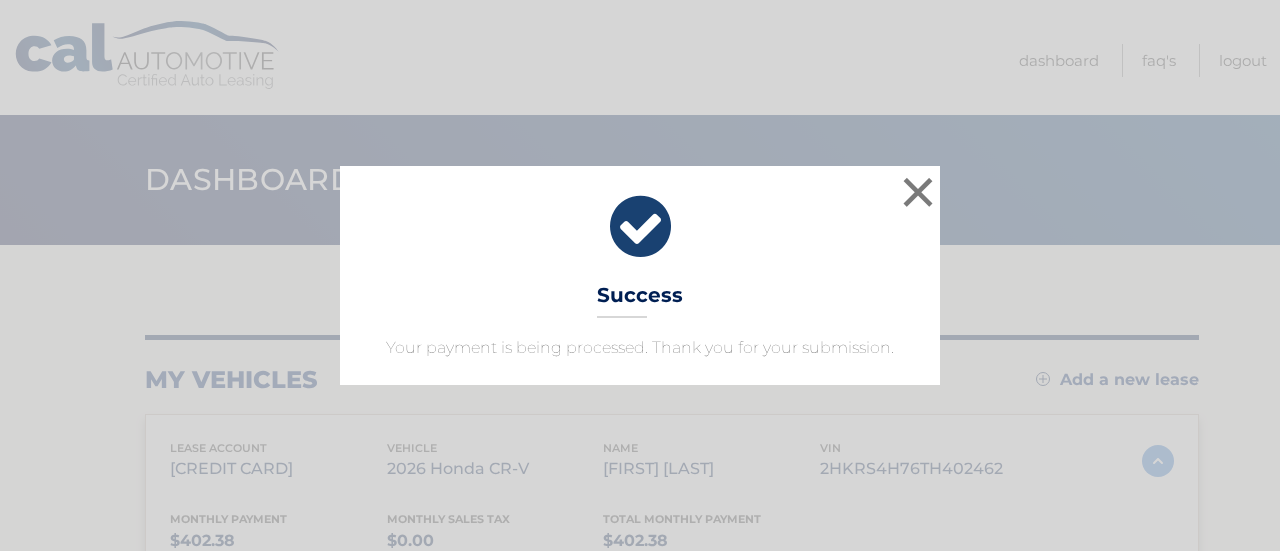 click on "×
Success
Your payment is being processed. Thank you for your submission." at bounding box center [640, 275] 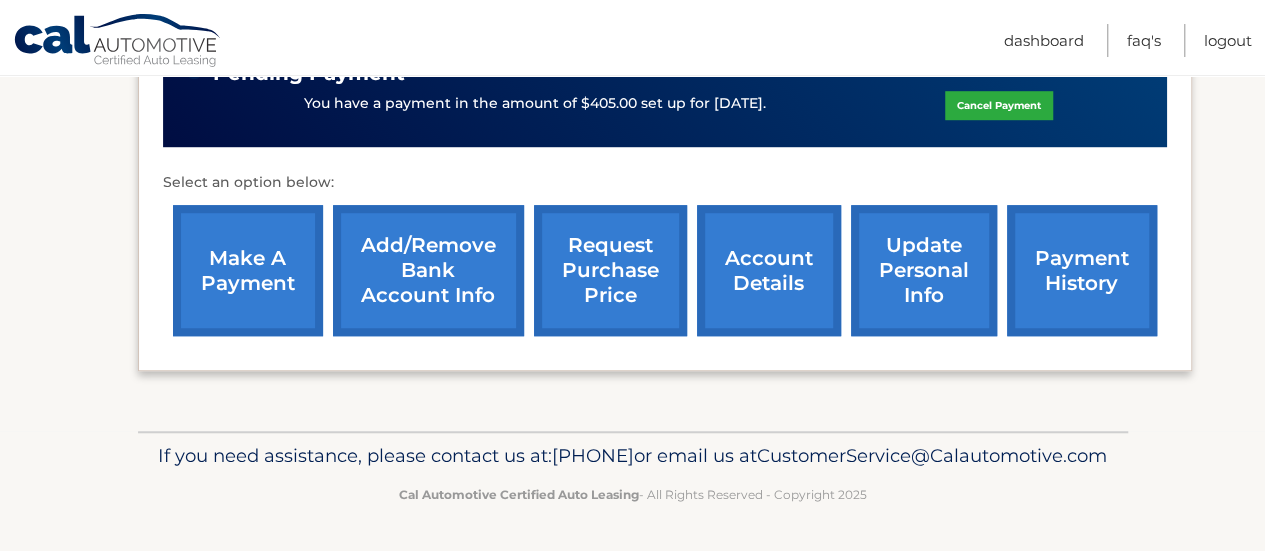 scroll, scrollTop: 697, scrollLeft: 0, axis: vertical 